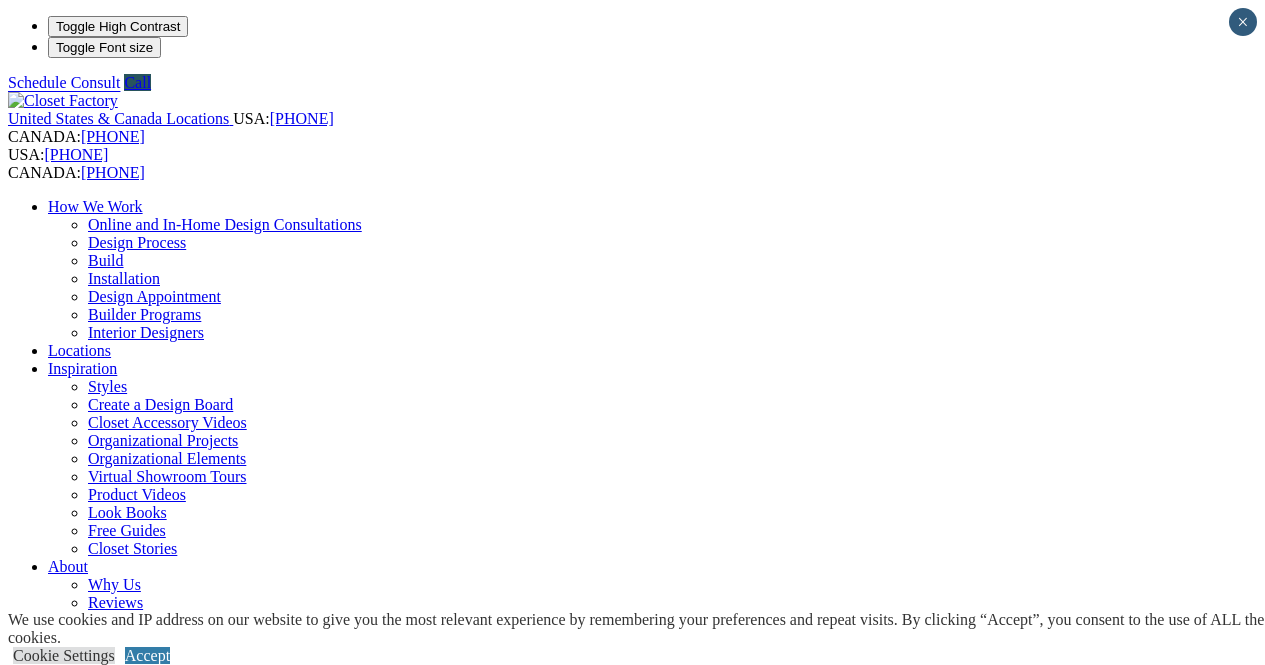 scroll, scrollTop: 0, scrollLeft: 0, axis: both 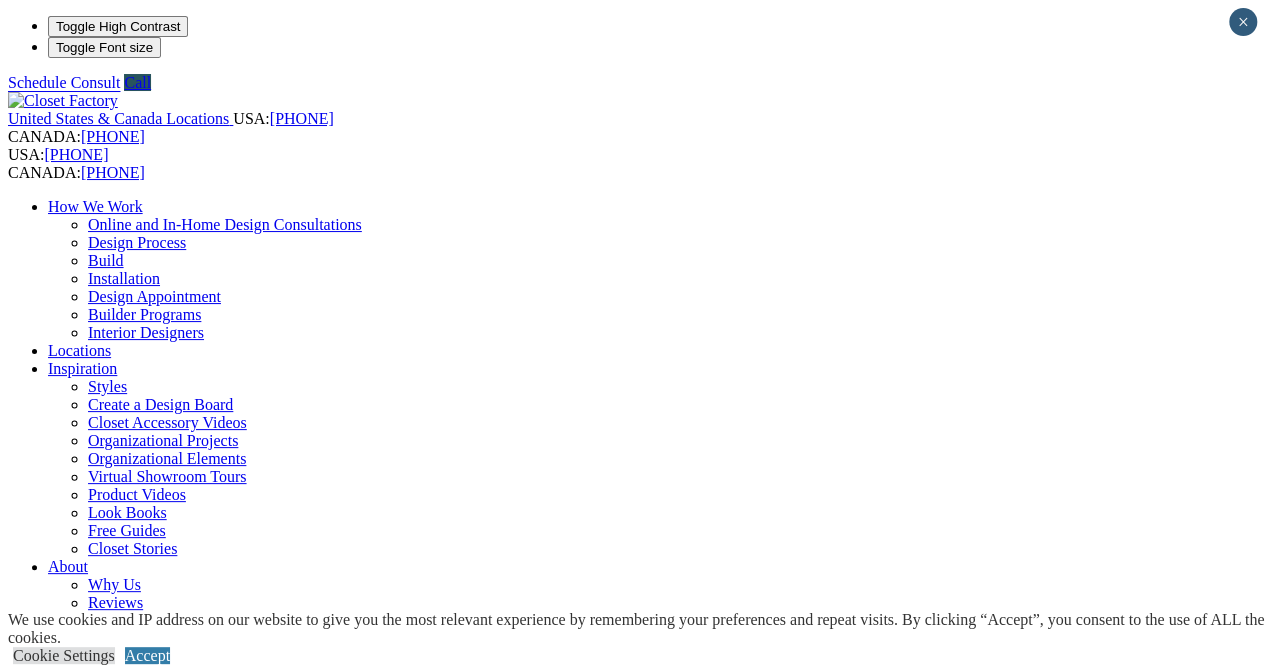 click on "CLOSE (X)" at bounding box center (46, 1853) 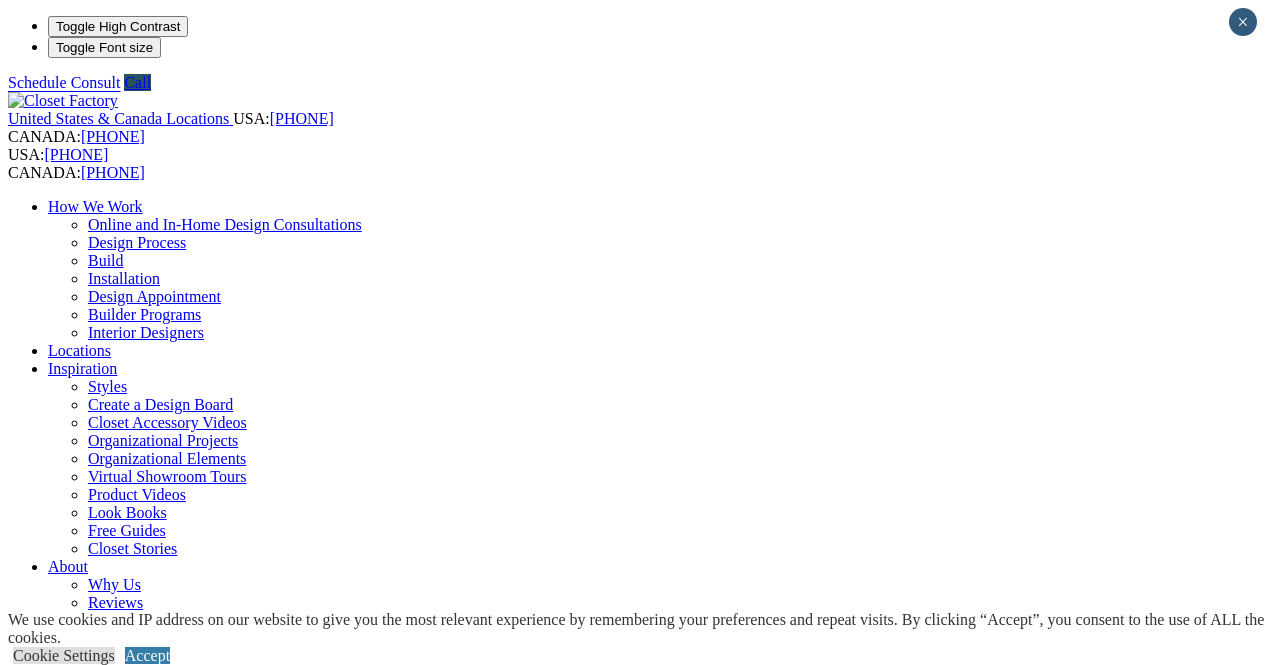 scroll, scrollTop: 0, scrollLeft: 0, axis: both 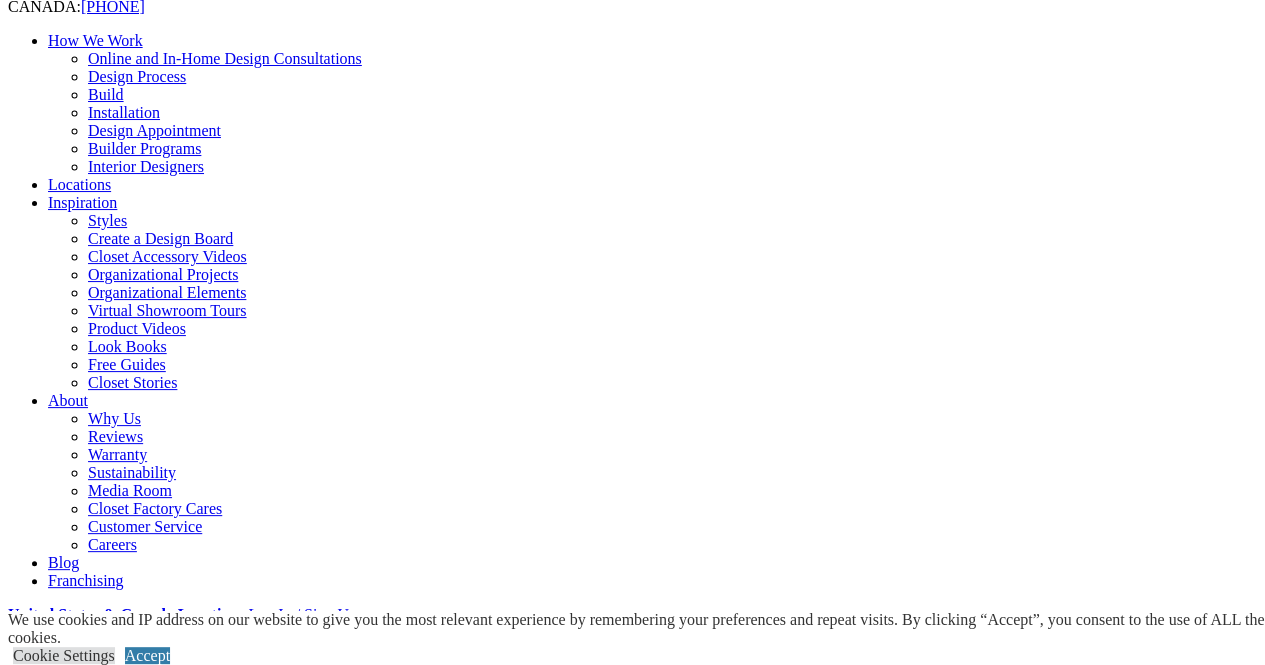click on "Gallery" at bounding box center [111, 1860] 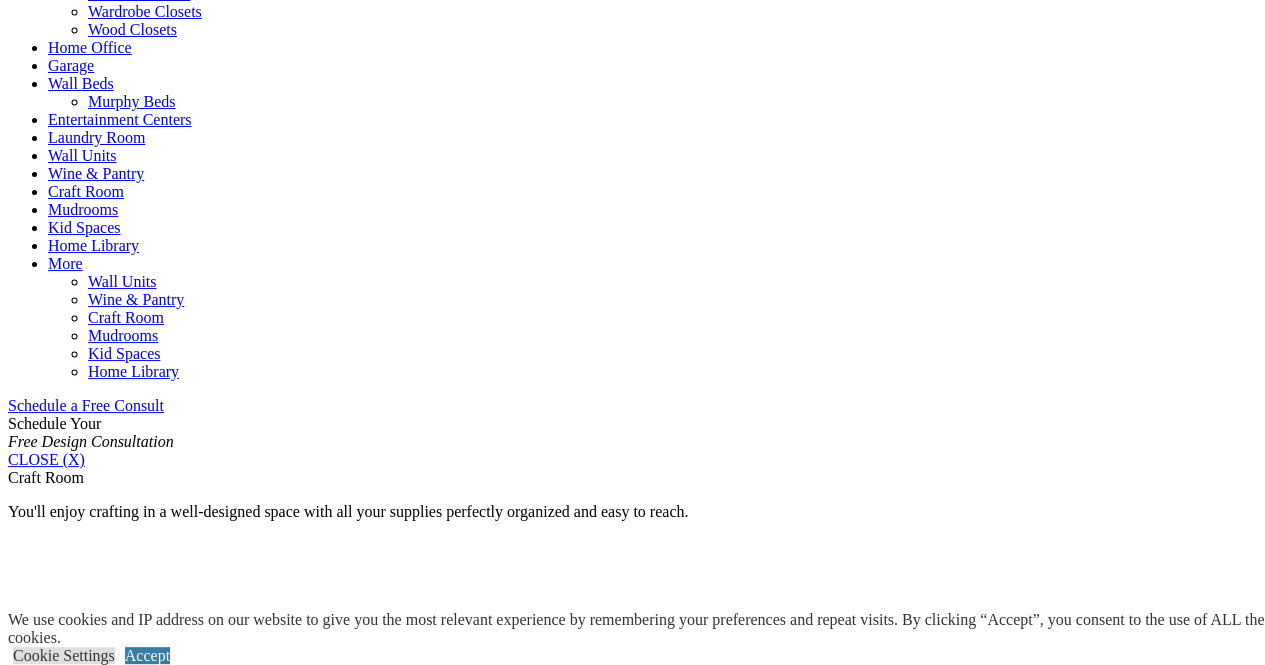 scroll, scrollTop: 946, scrollLeft: 0, axis: vertical 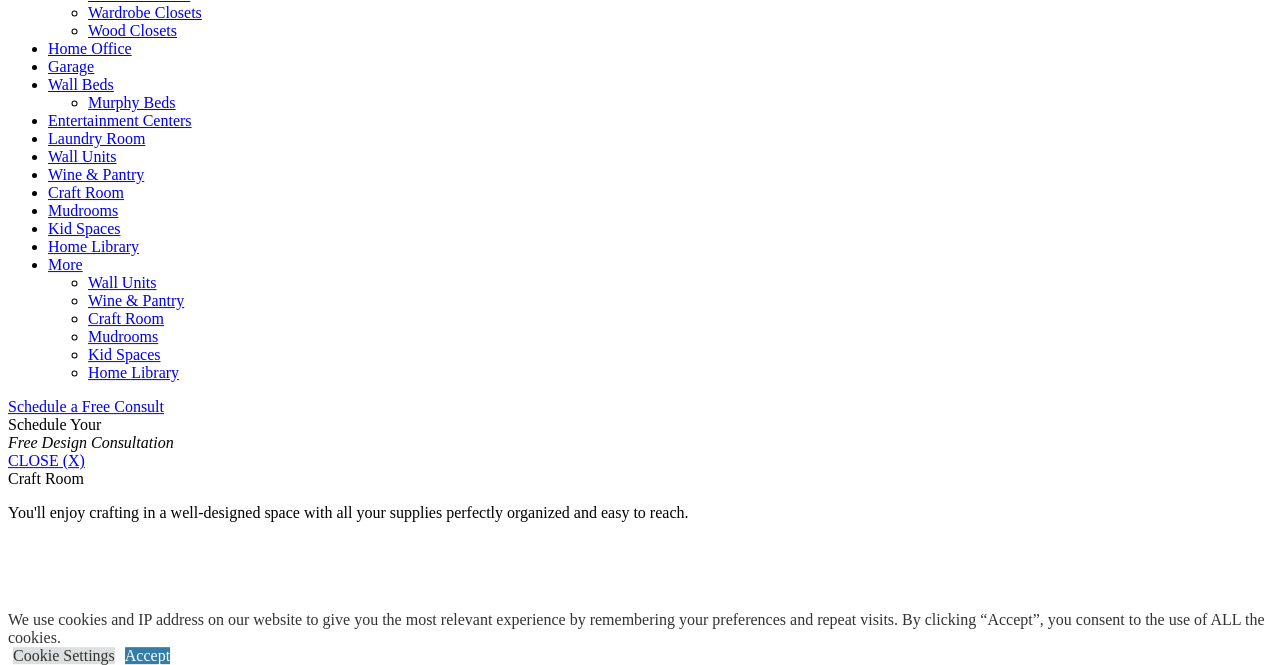 click on "Crafting" at bounding box center (74, 1865) 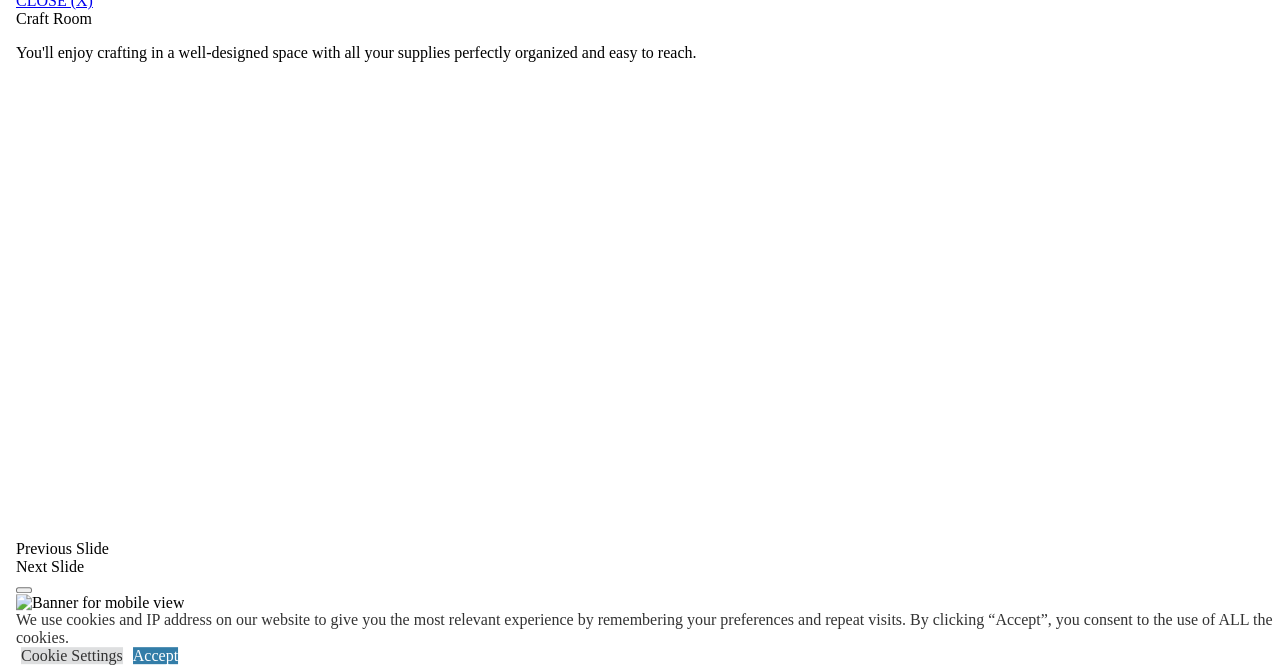 scroll, scrollTop: 1422, scrollLeft: 0, axis: vertical 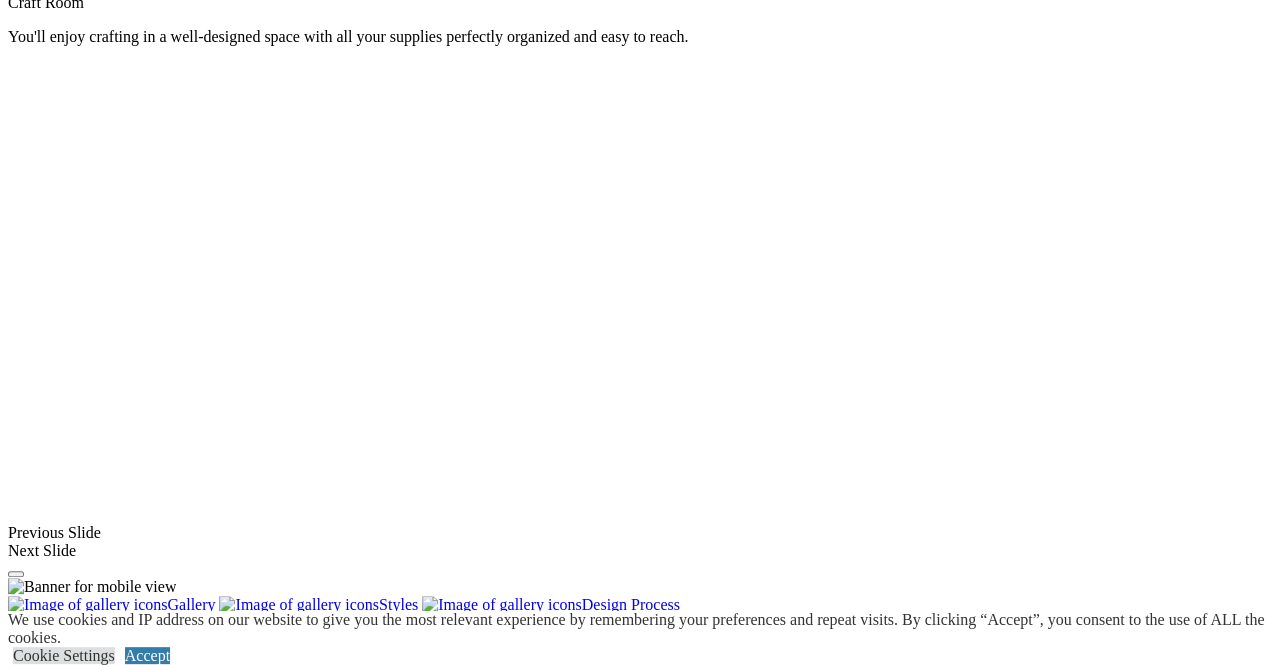 click at bounding box center (102, 1481) 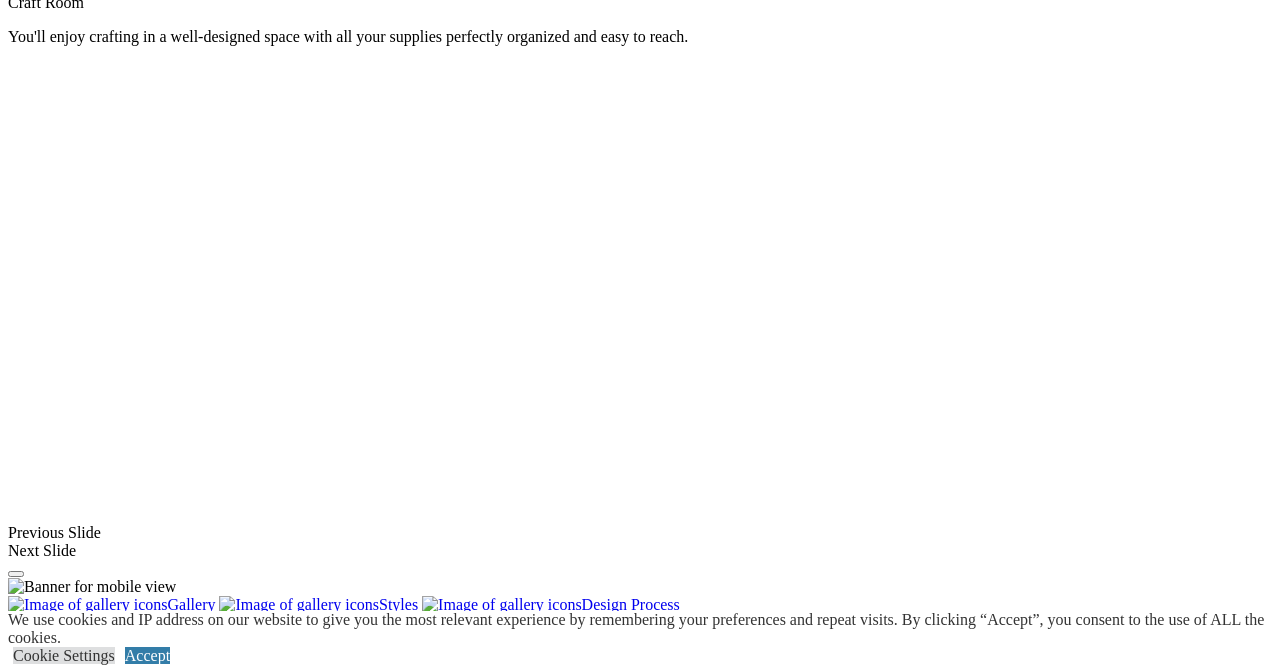 click at bounding box center [8, 37319] 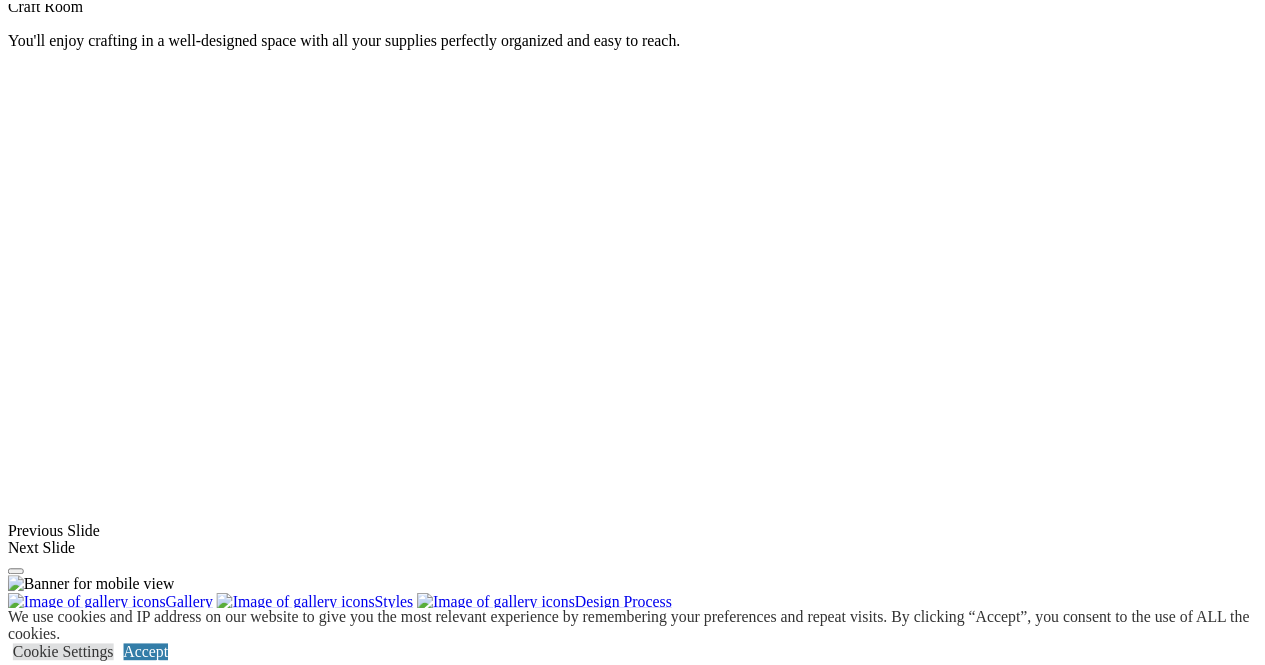 scroll, scrollTop: 1483, scrollLeft: 0, axis: vertical 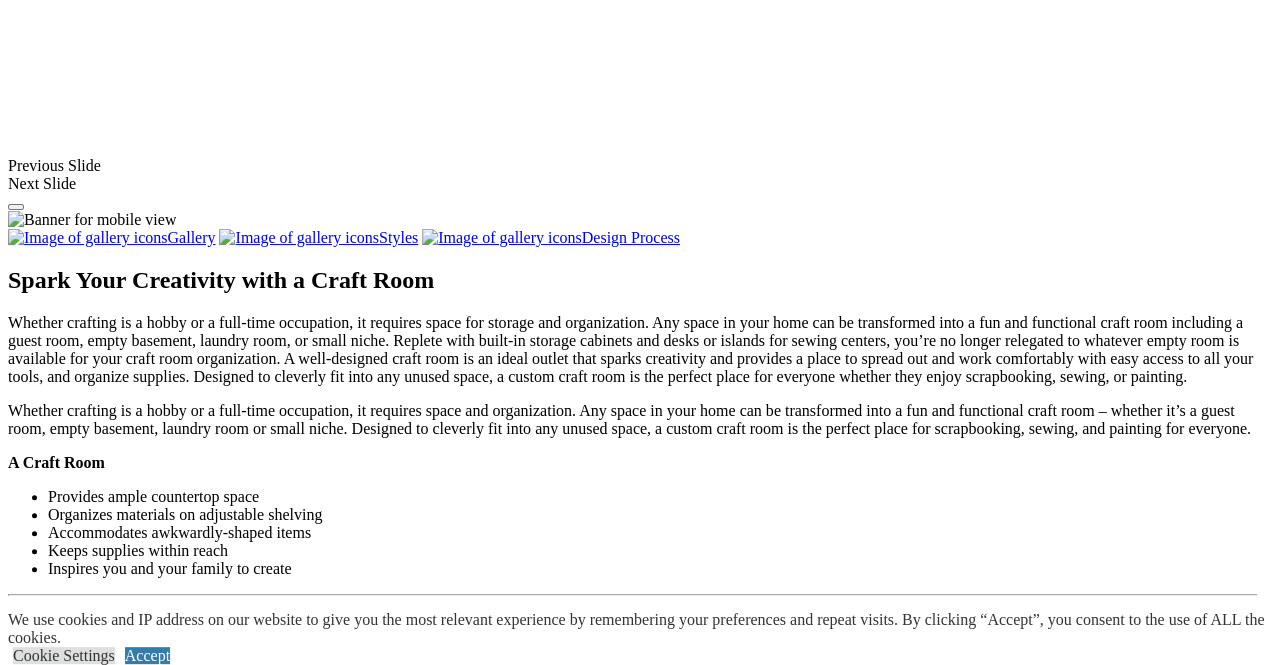 click on "Reviews" at bounding box center [115, -1187] 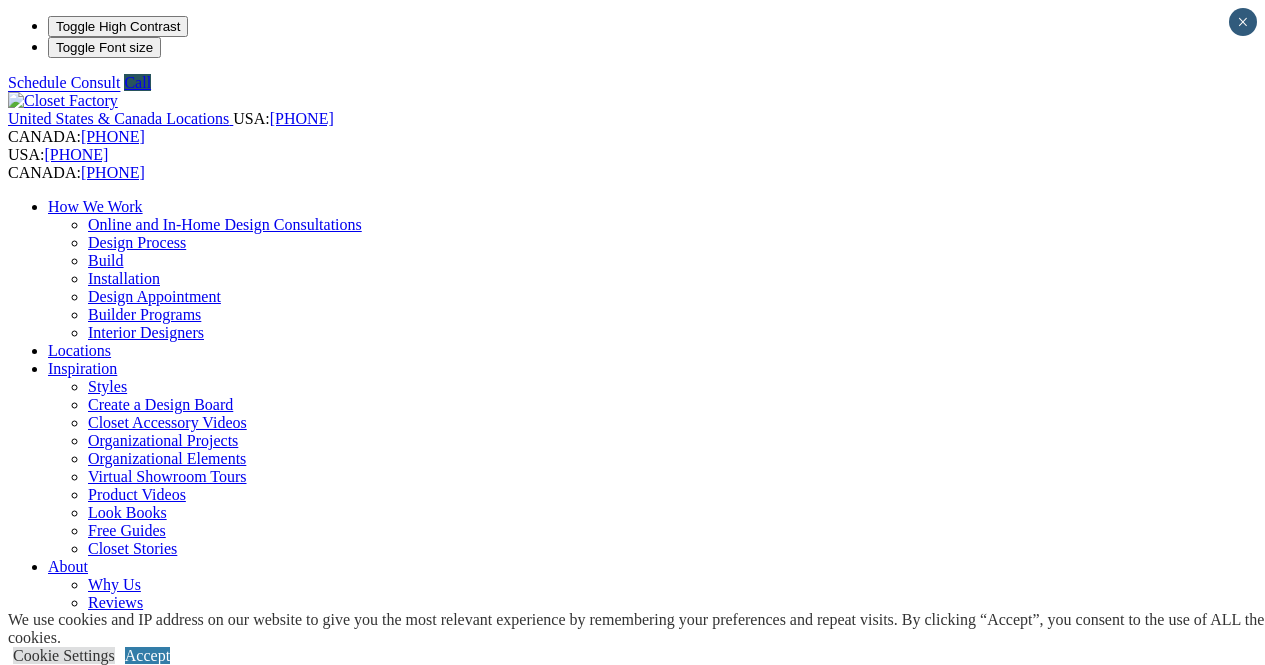 scroll, scrollTop: 0, scrollLeft: 0, axis: both 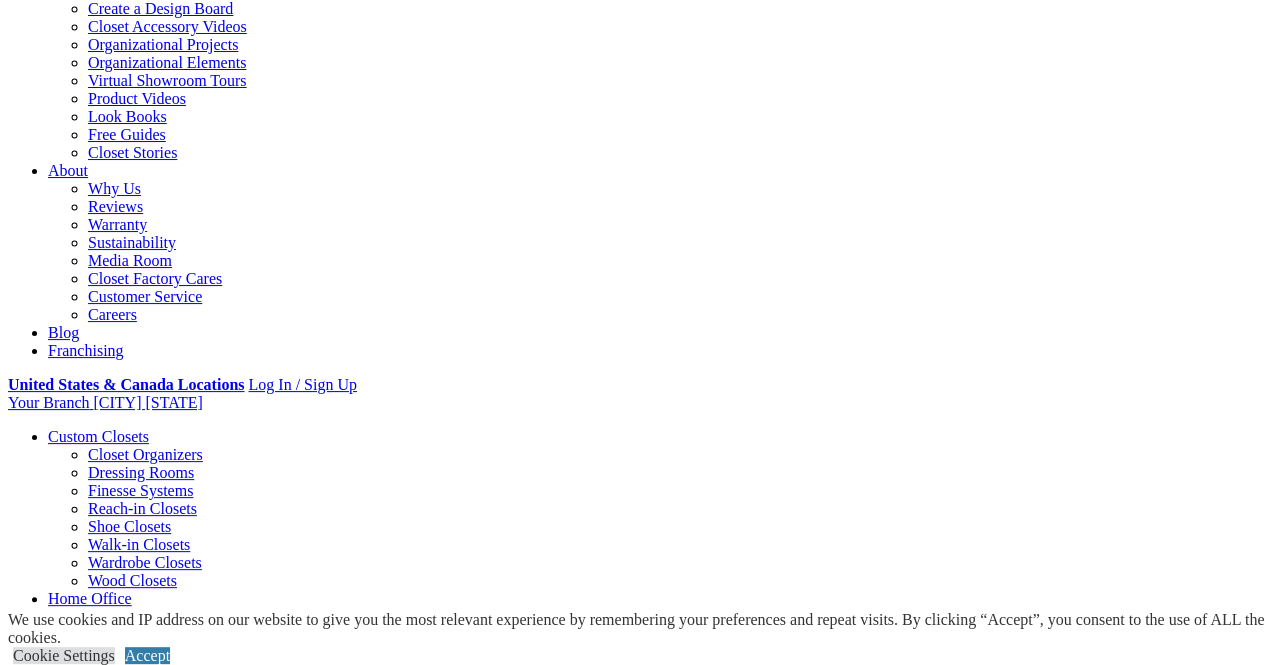 click on "View Full Review" at bounding box center [66, 1690] 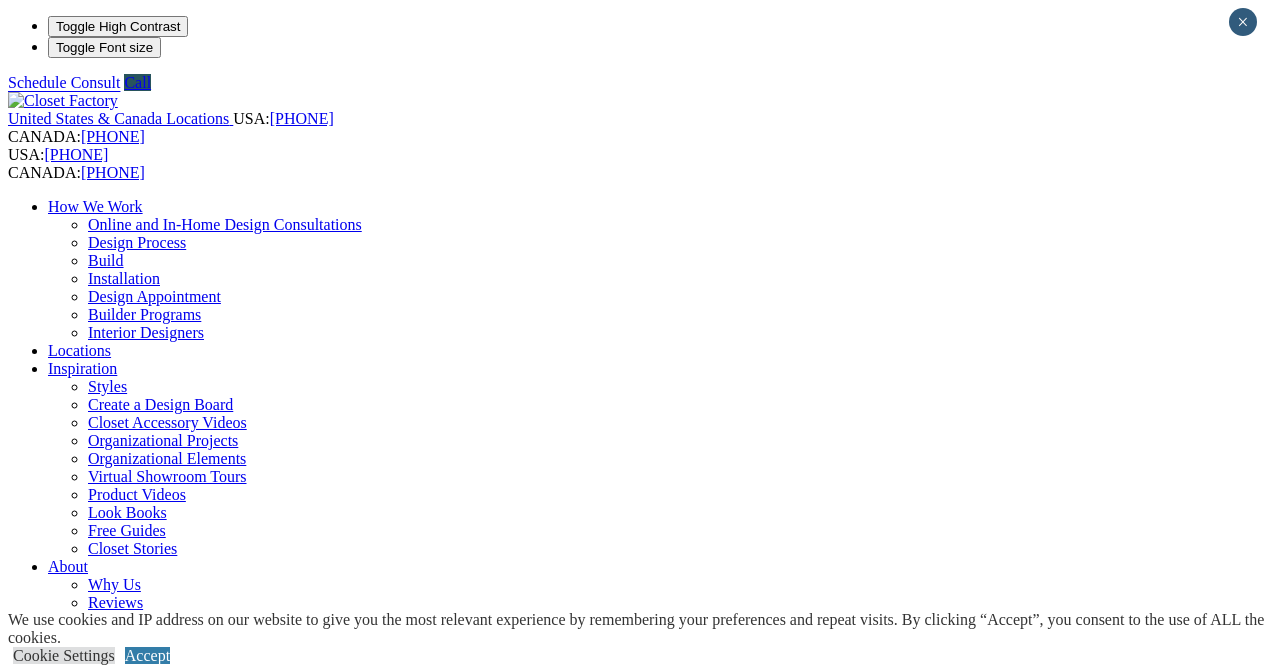 scroll, scrollTop: 396, scrollLeft: 0, axis: vertical 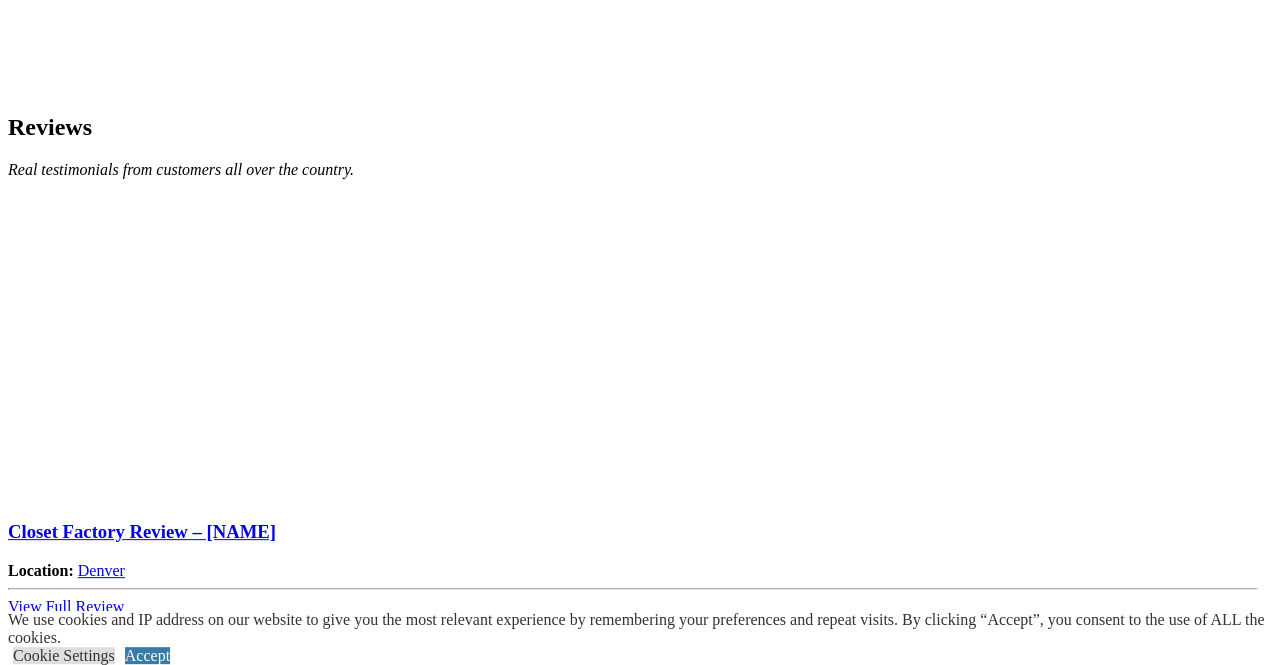 click on "2" at bounding box center [100, 3683] 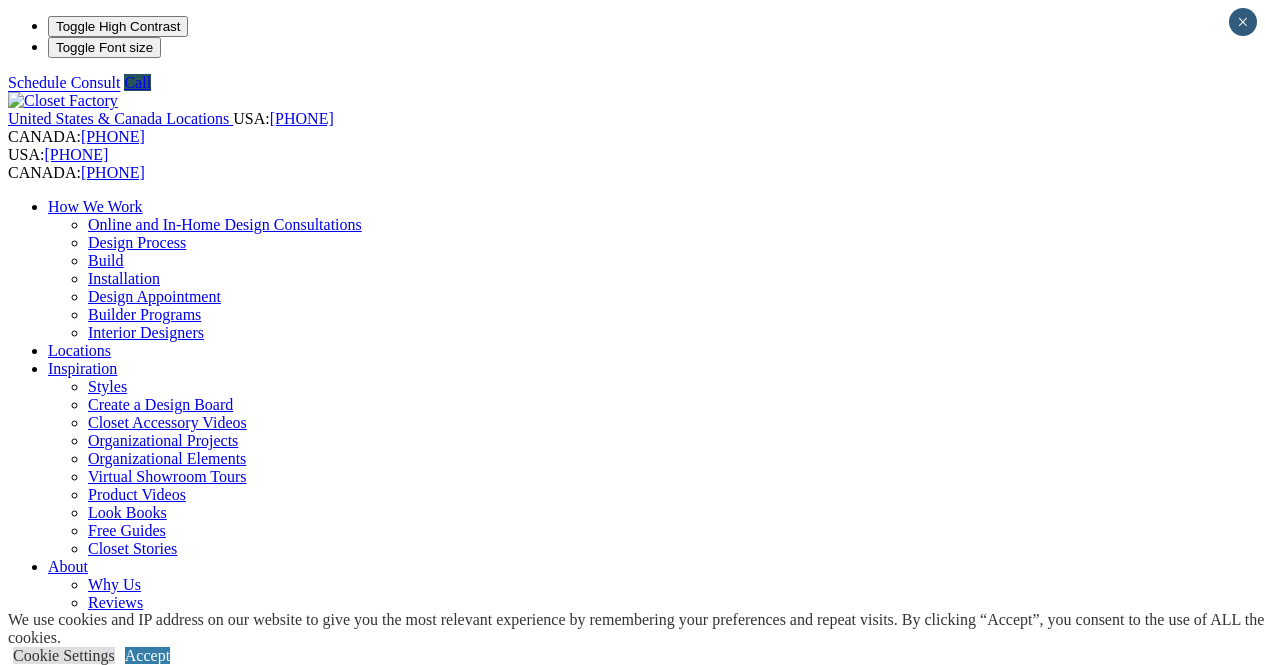 scroll, scrollTop: 0, scrollLeft: 0, axis: both 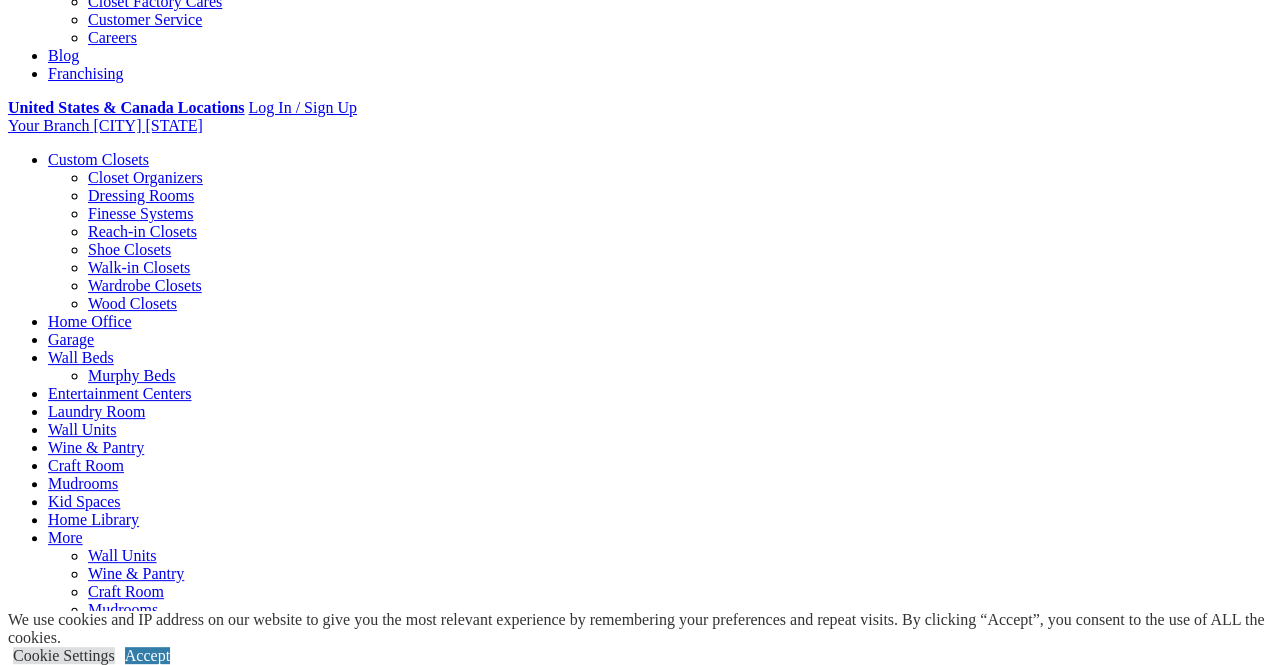 click on "View Full Review" at bounding box center [66, 2579] 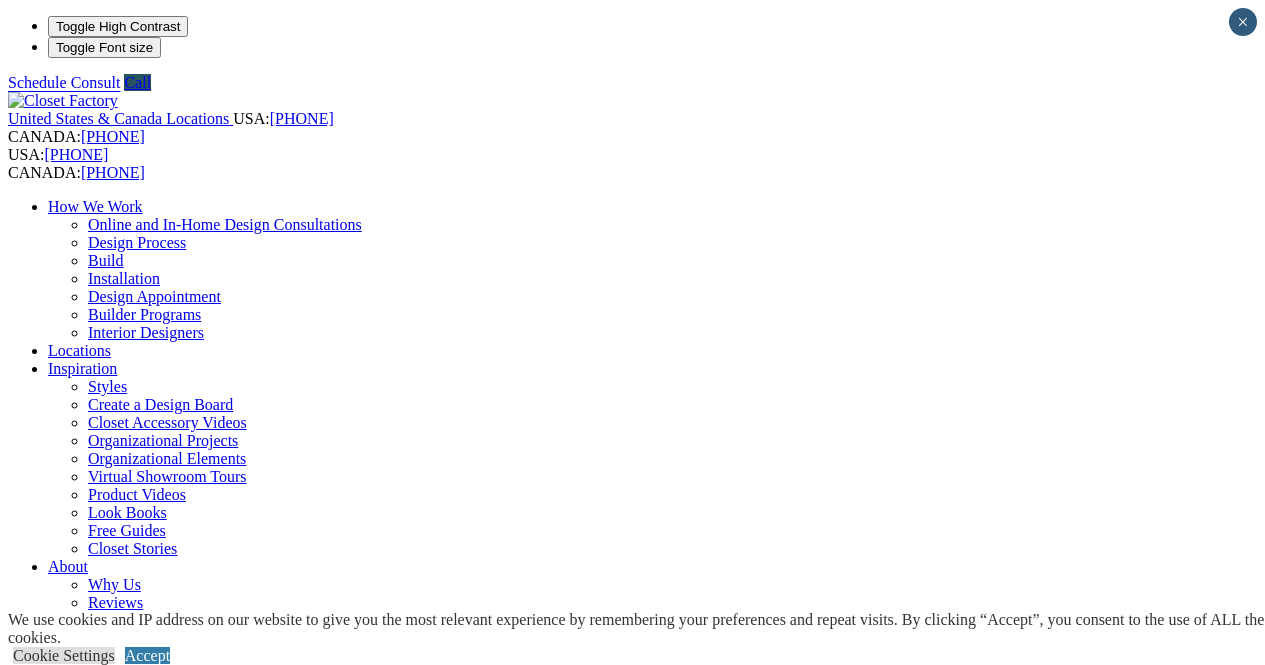 scroll, scrollTop: 0, scrollLeft: 0, axis: both 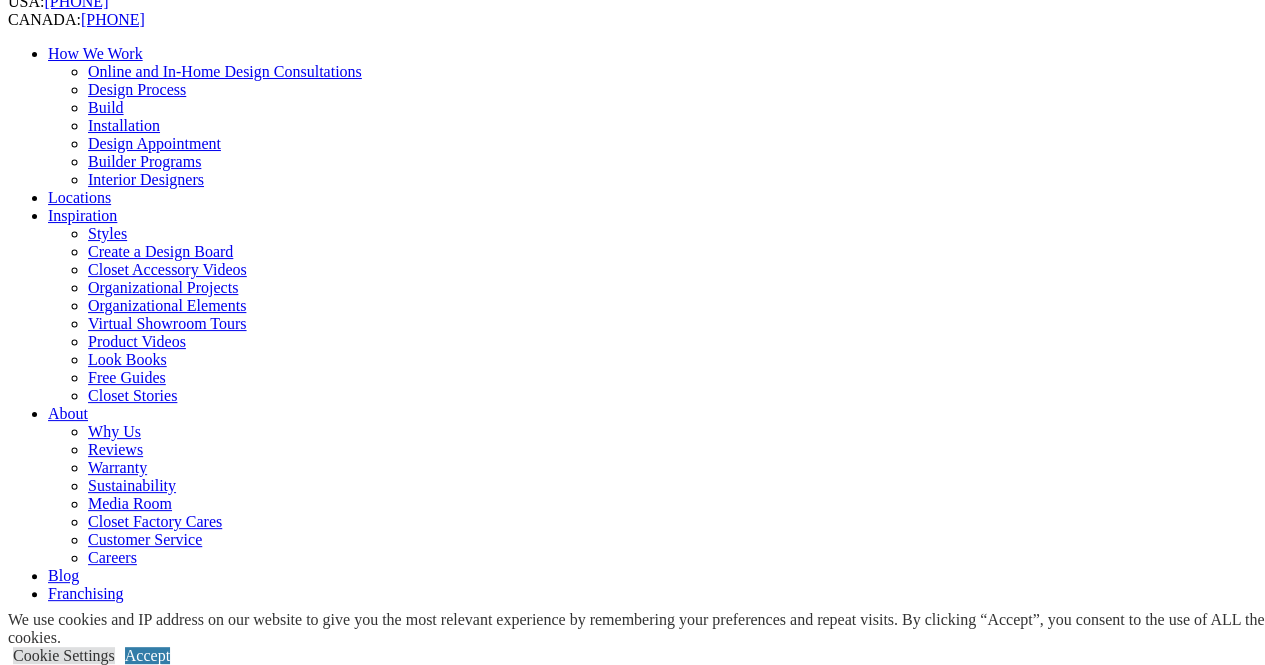 click on "Closet Factory Reviews
Here's what [FIRST] has to say about us.
« Back to Reviews
Video By: [FIRST] [LAST]
Location:
[STATE] Closet Factory Review – [FIRST] [FIRST] [LAST] Home in [CITY] [STATE].
Happy with his spare room turned into walk in closet for he and his wife/office for his daughter. Office to house computer and file drawers. Transcription: “Hi. My name is [FIRST] [LAST]. I live here with my wife [WIFE_NAME] and two children, [CHILD_1_NAME] and [CHILD_2_NAME]. My wife is a CFO for a major corporation. My son [CHILD_1_NAME] is in high school and my daughter [CHILD_2_NAME] is in middle school. Mornings was a really hard time for us because we never had an organized closet. We were never able to find our shoes, our belts, or my wife’s work clothes. Everything was just so chaotic and it was just a disaster. So I enlisted the help of [FIRST] [LAST] from Closet Factory [STATE] to come over and help us transform a spare room into a closet/office space. She was able to come up with a design so fast and so great to fit our needs." at bounding box center [632, 1708] 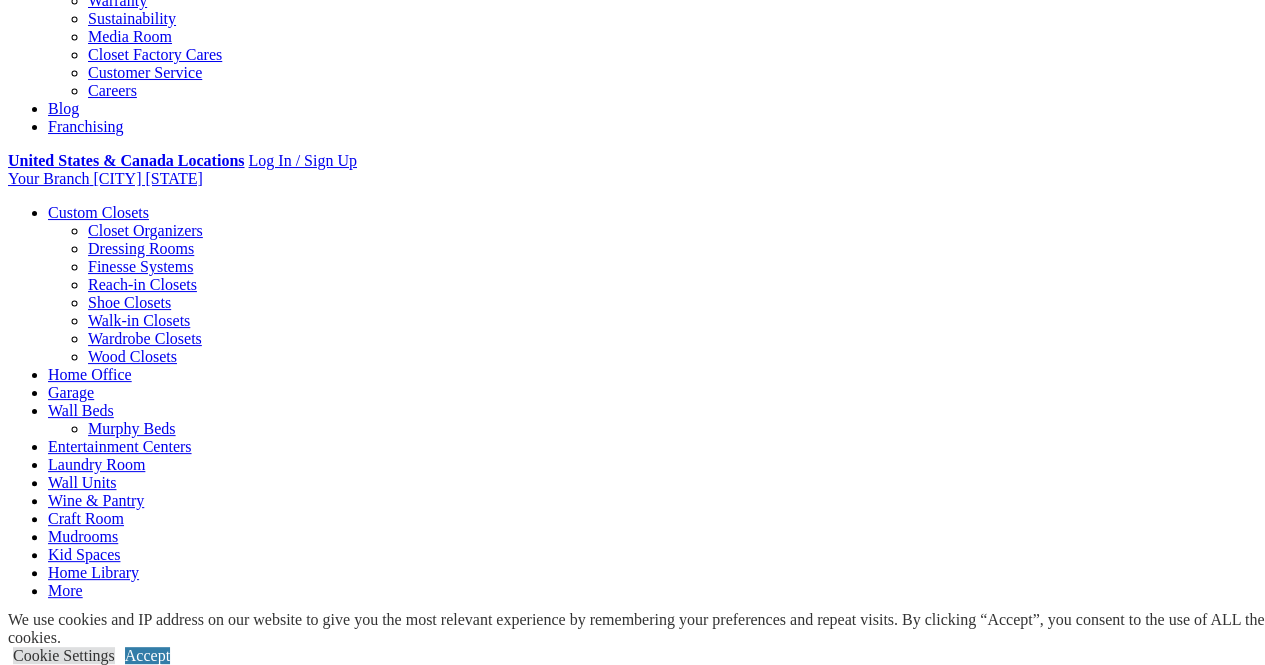 scroll, scrollTop: 621, scrollLeft: 0, axis: vertical 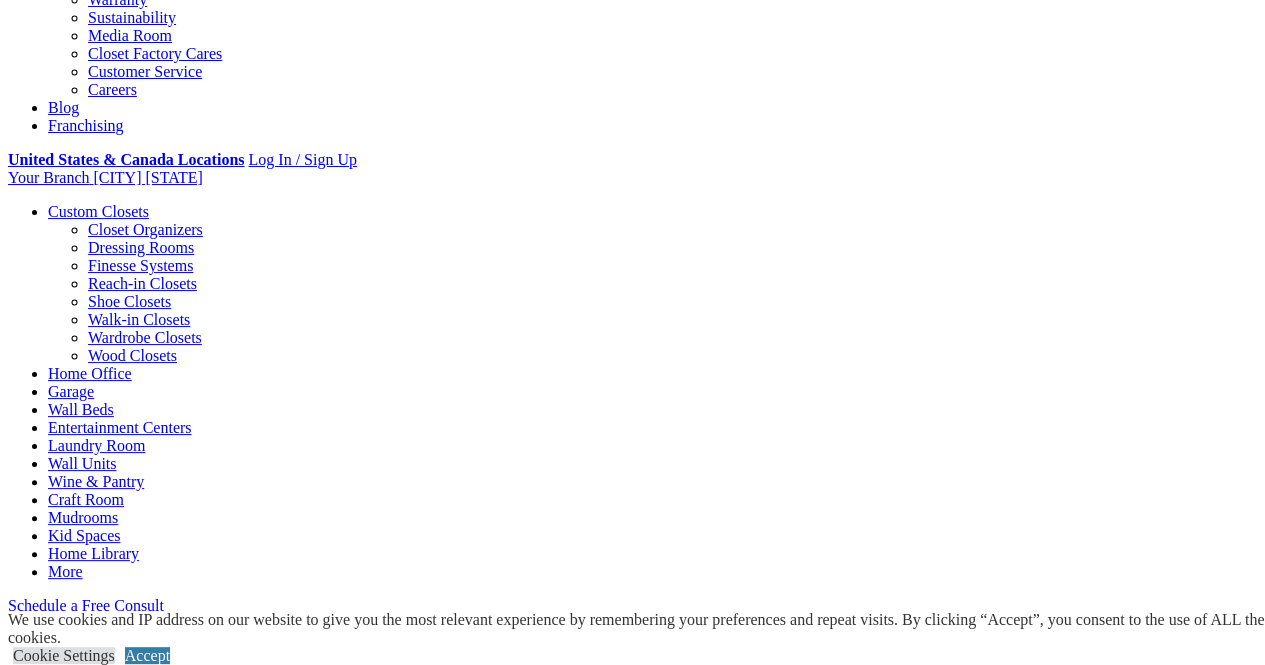 click on "Online and In-Home Design Consultations" at bounding box center [225, -397] 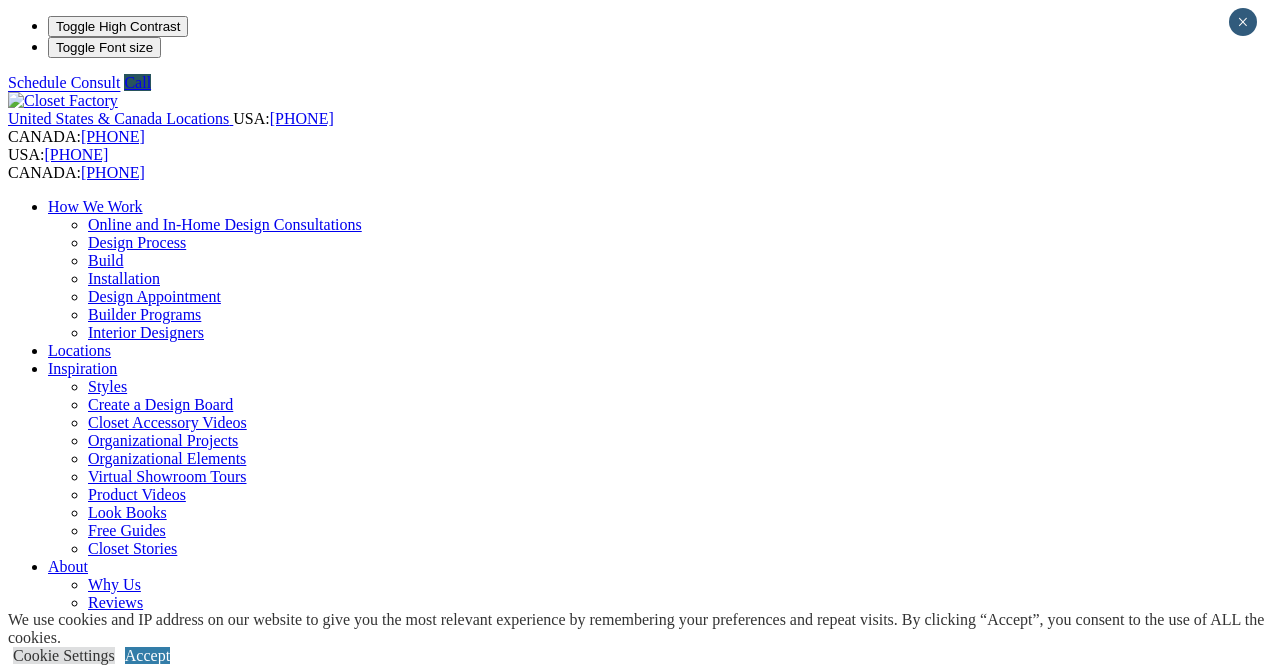 scroll, scrollTop: 0, scrollLeft: 0, axis: both 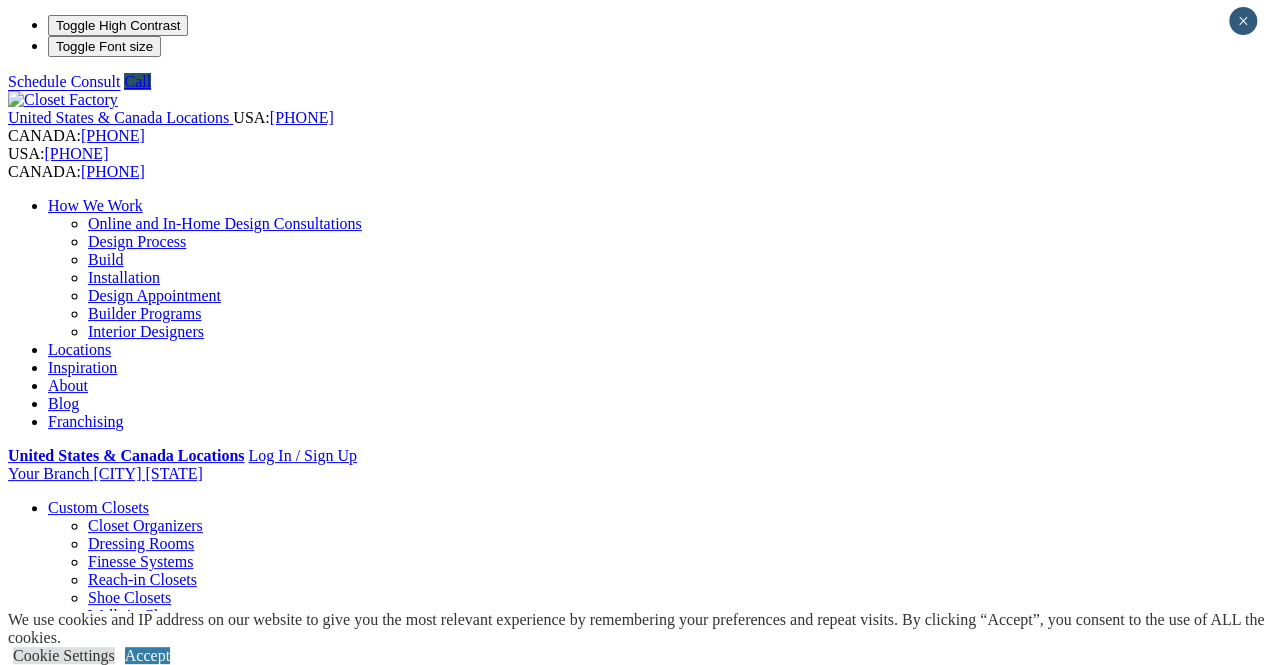 click on "Online and In-Home Design Consultations" at bounding box center [225, 223] 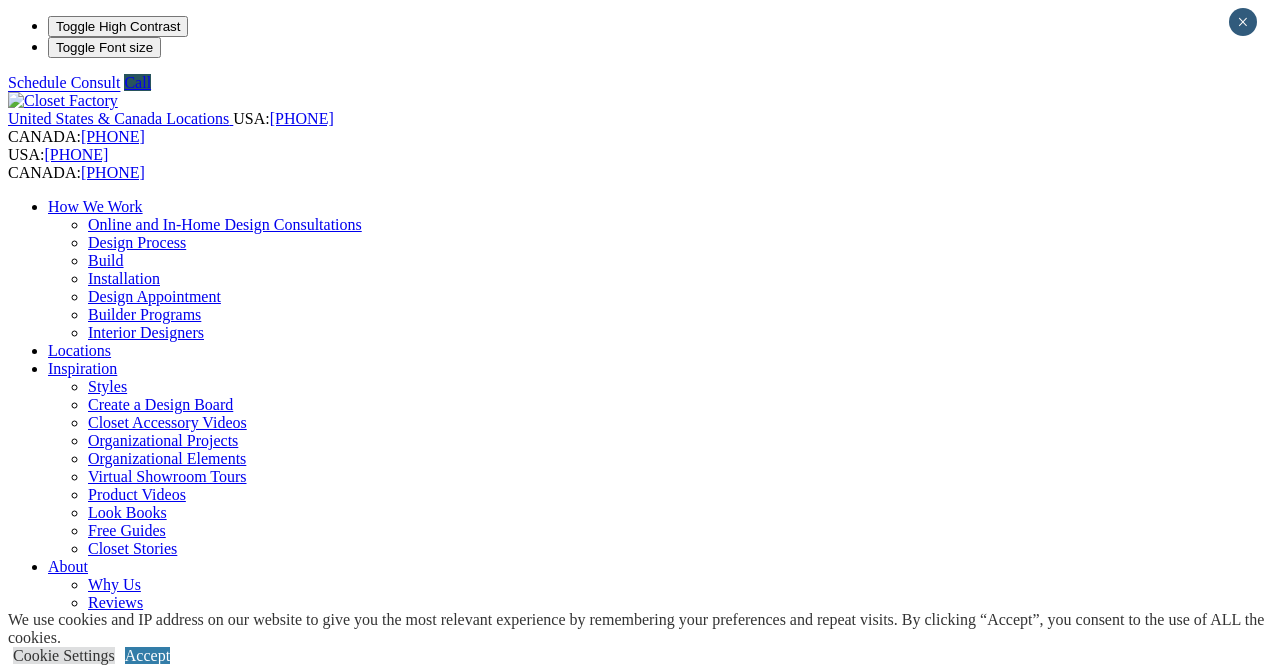 scroll, scrollTop: 0, scrollLeft: 0, axis: both 